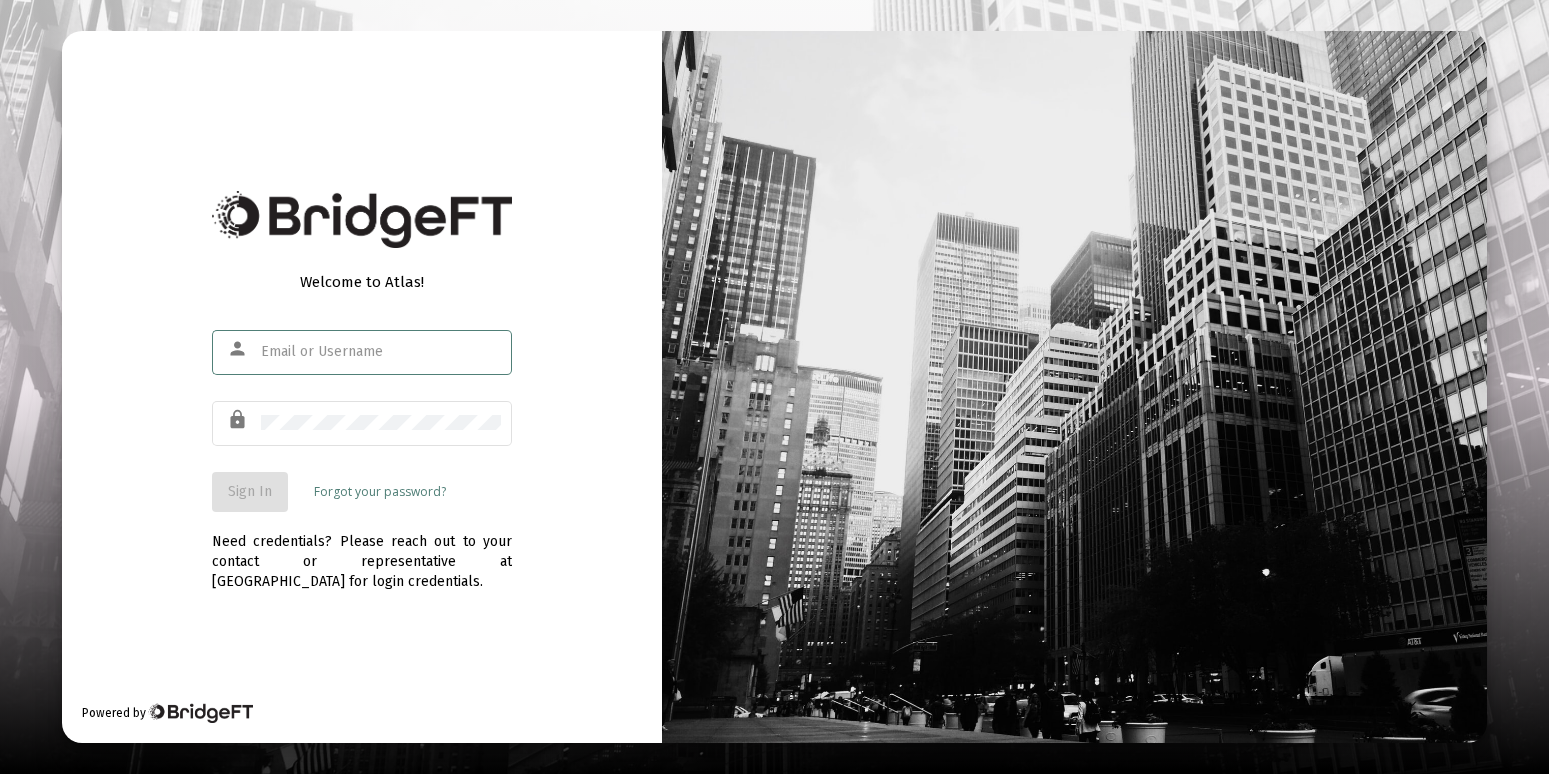 click 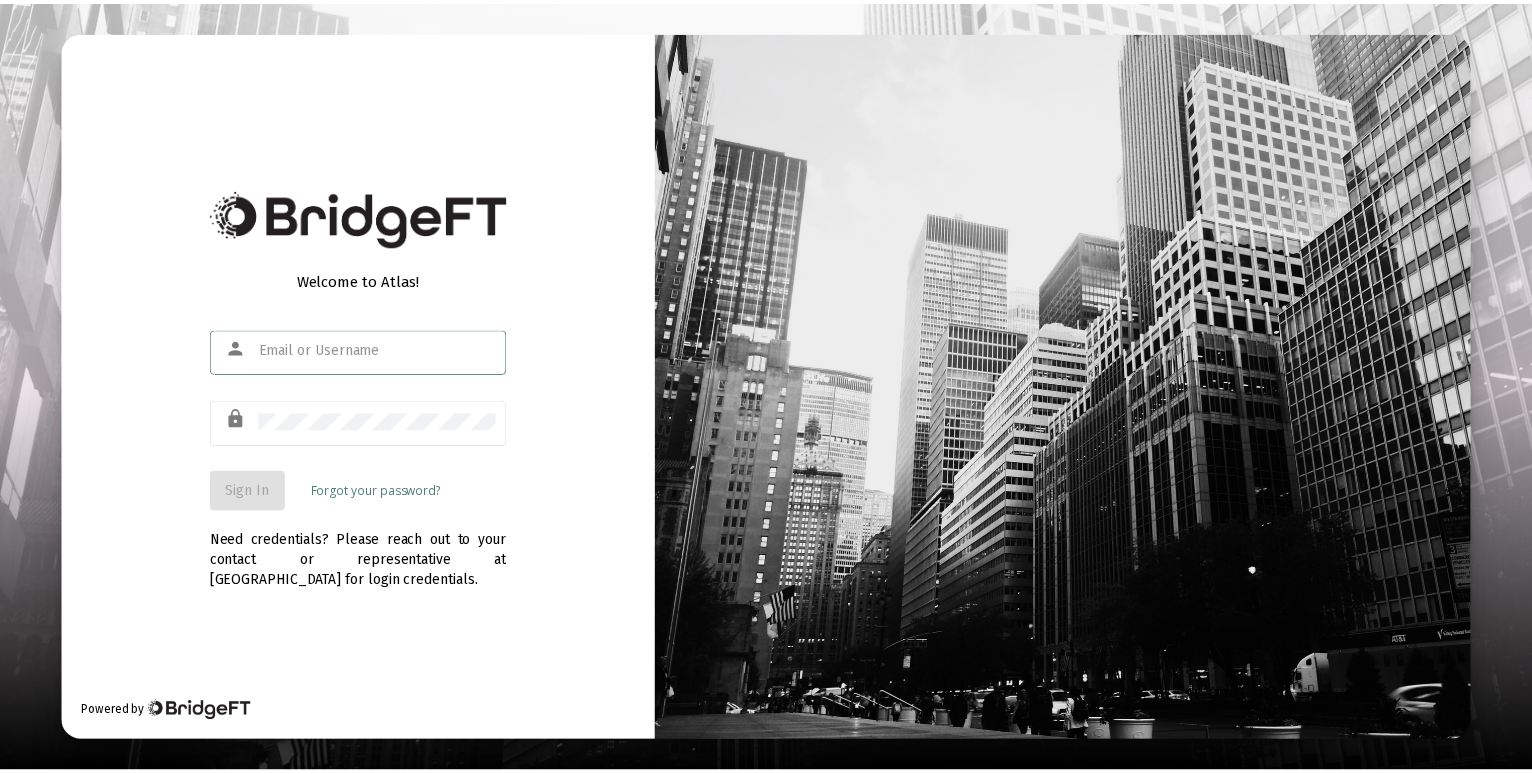 scroll, scrollTop: 0, scrollLeft: 0, axis: both 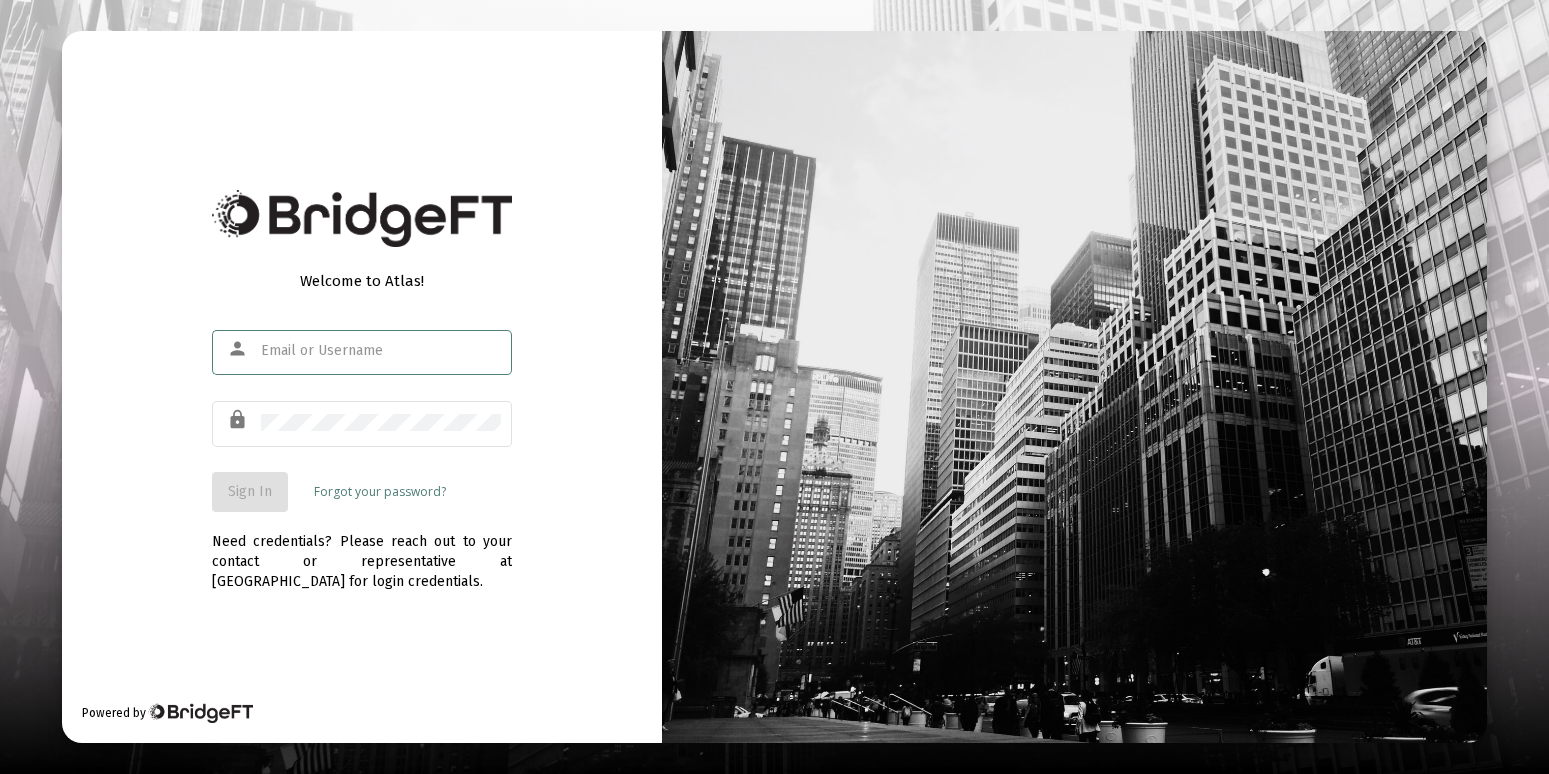 click at bounding box center [381, 351] 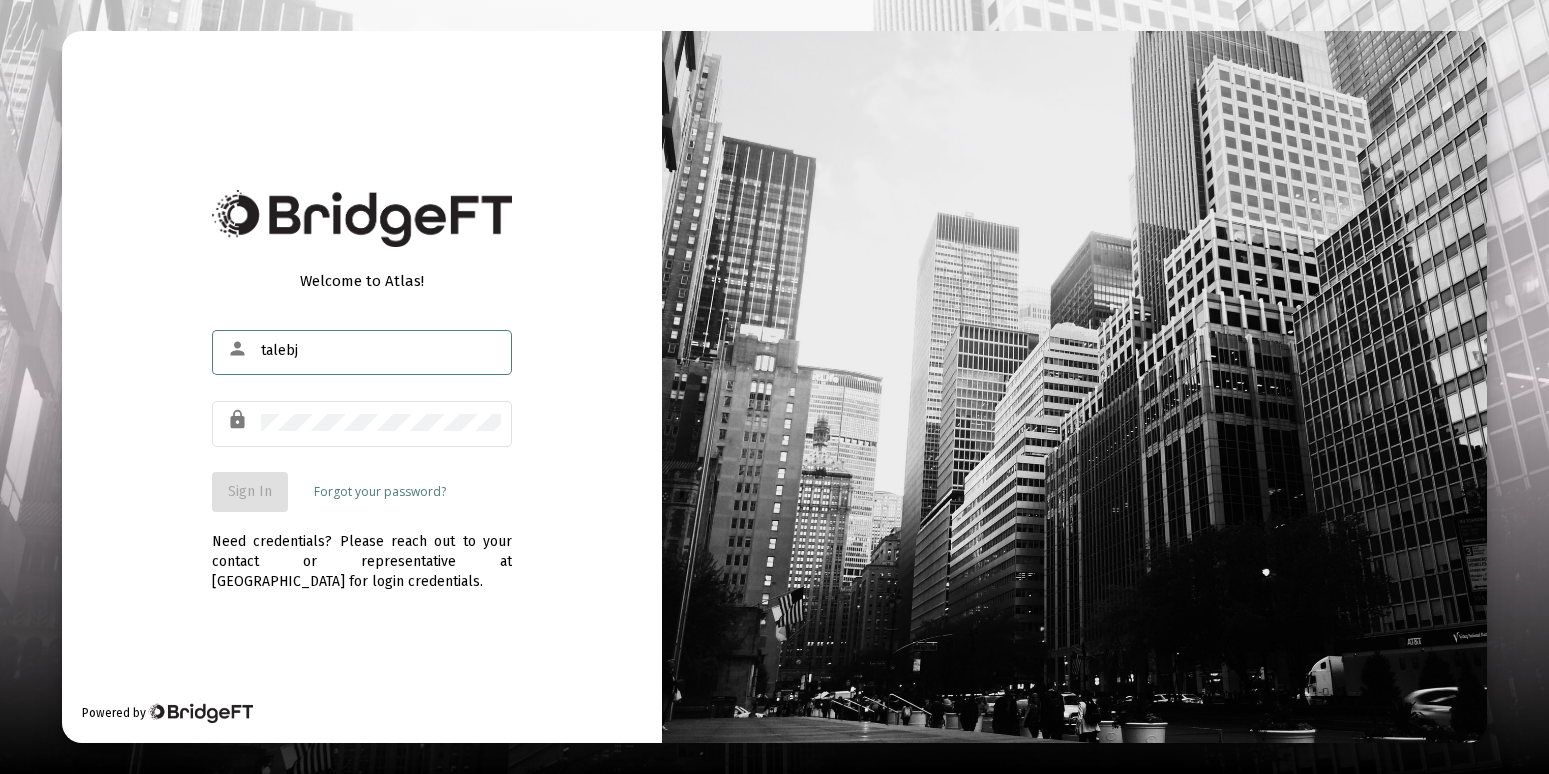 click on "talebj" at bounding box center [381, 351] 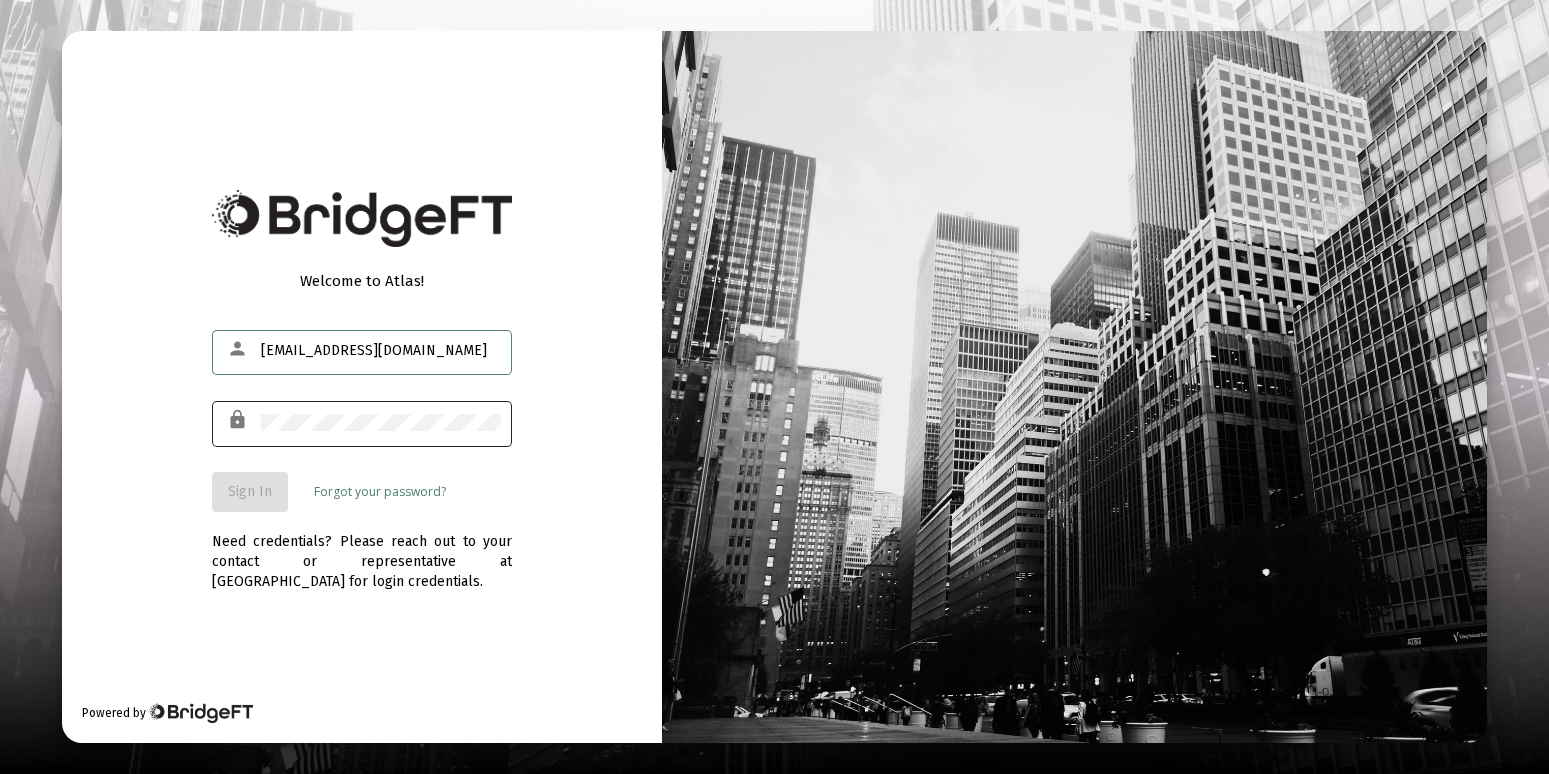 type on "[EMAIL_ADDRESS][DOMAIN_NAME]" 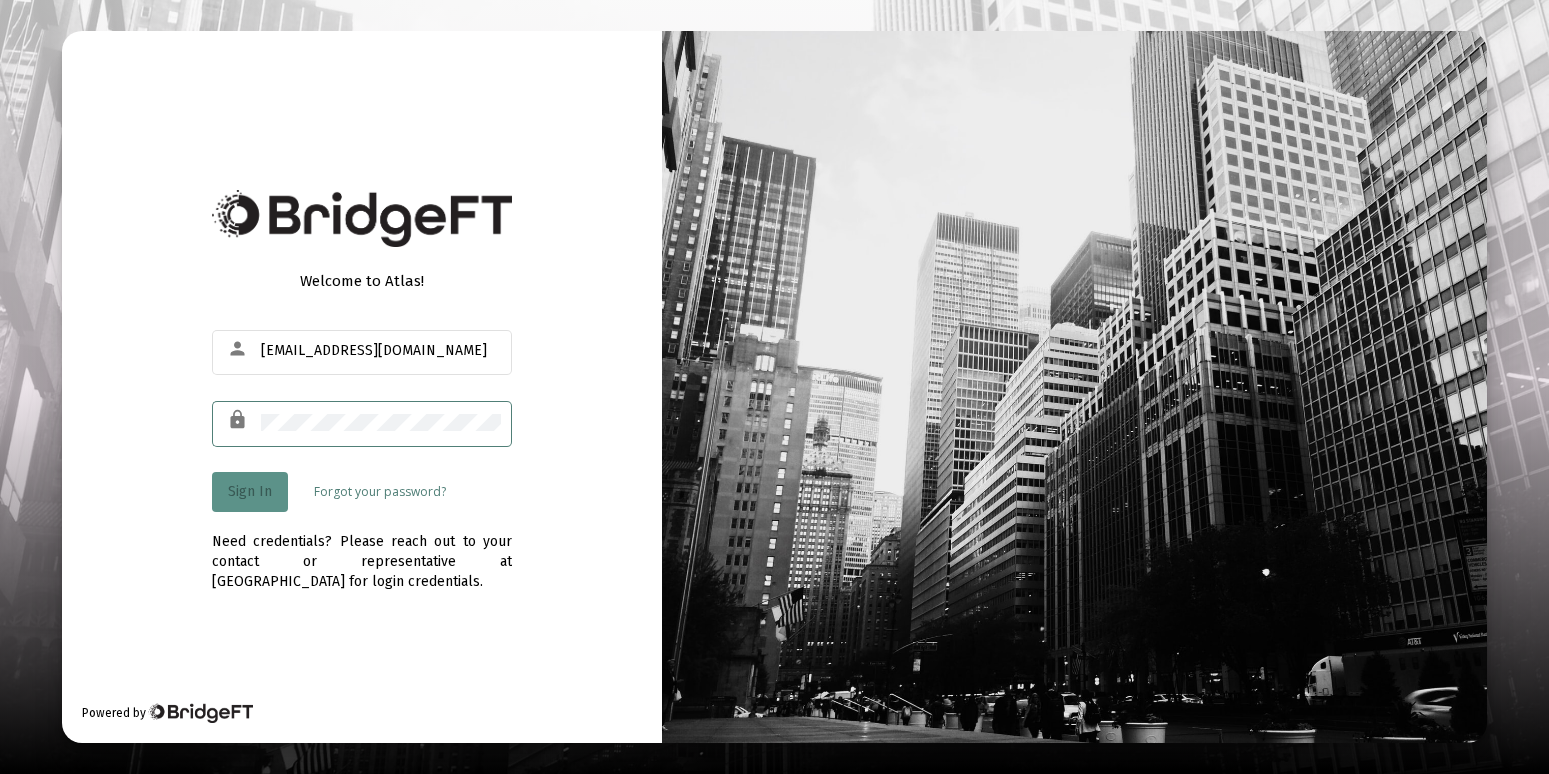 click on "Sign In" 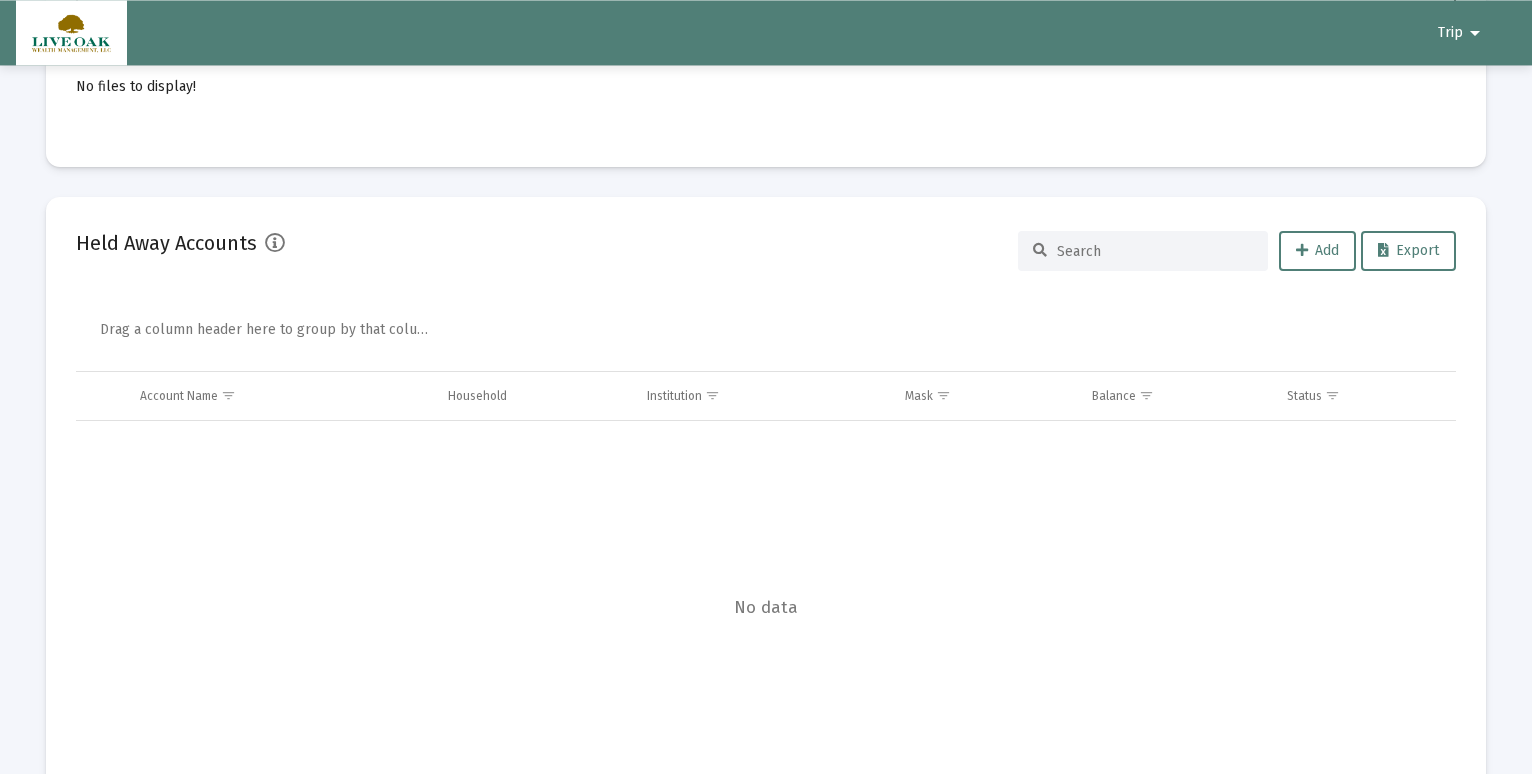 scroll, scrollTop: 0, scrollLeft: 0, axis: both 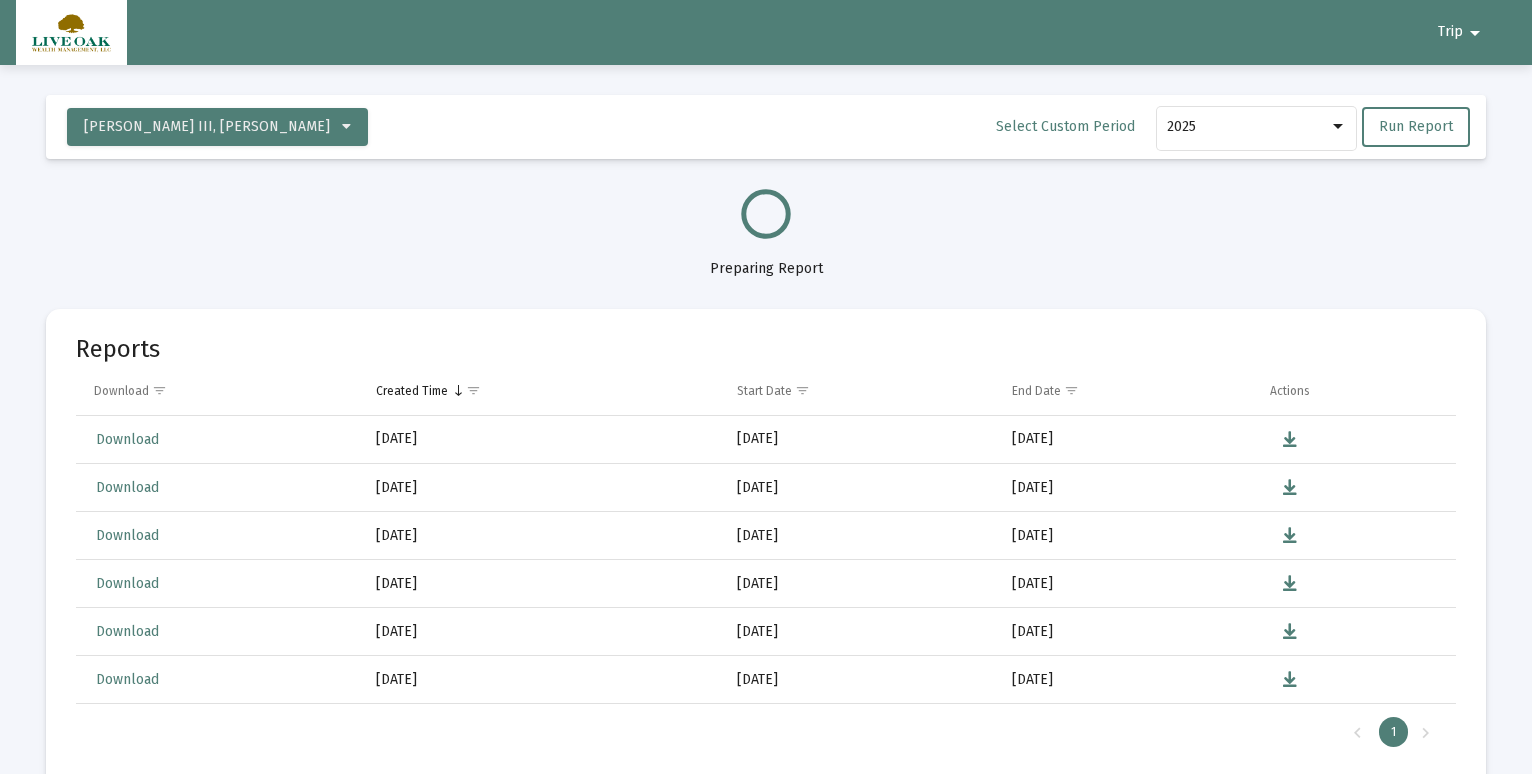 select on "View 6 months" 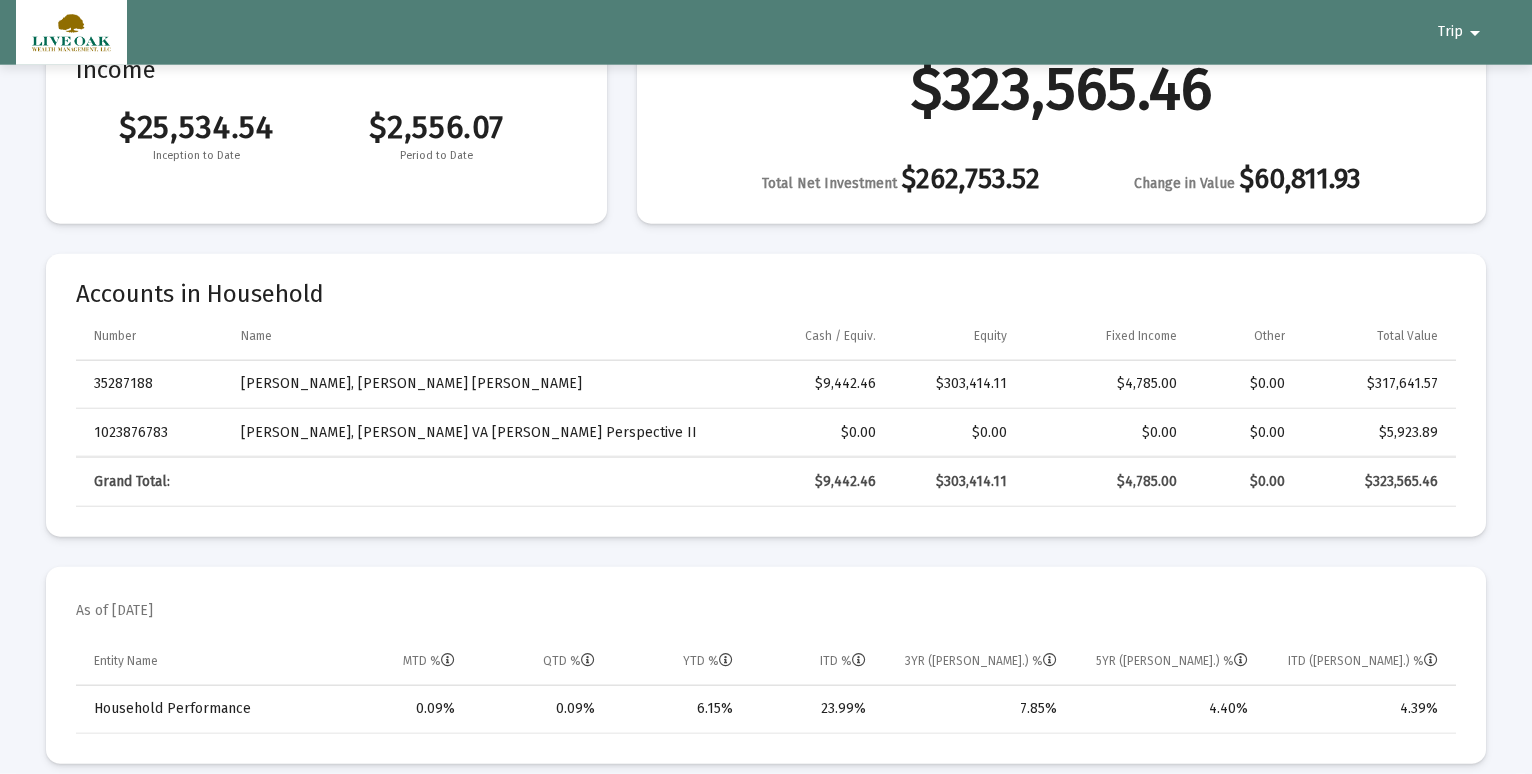 scroll, scrollTop: 0, scrollLeft: 0, axis: both 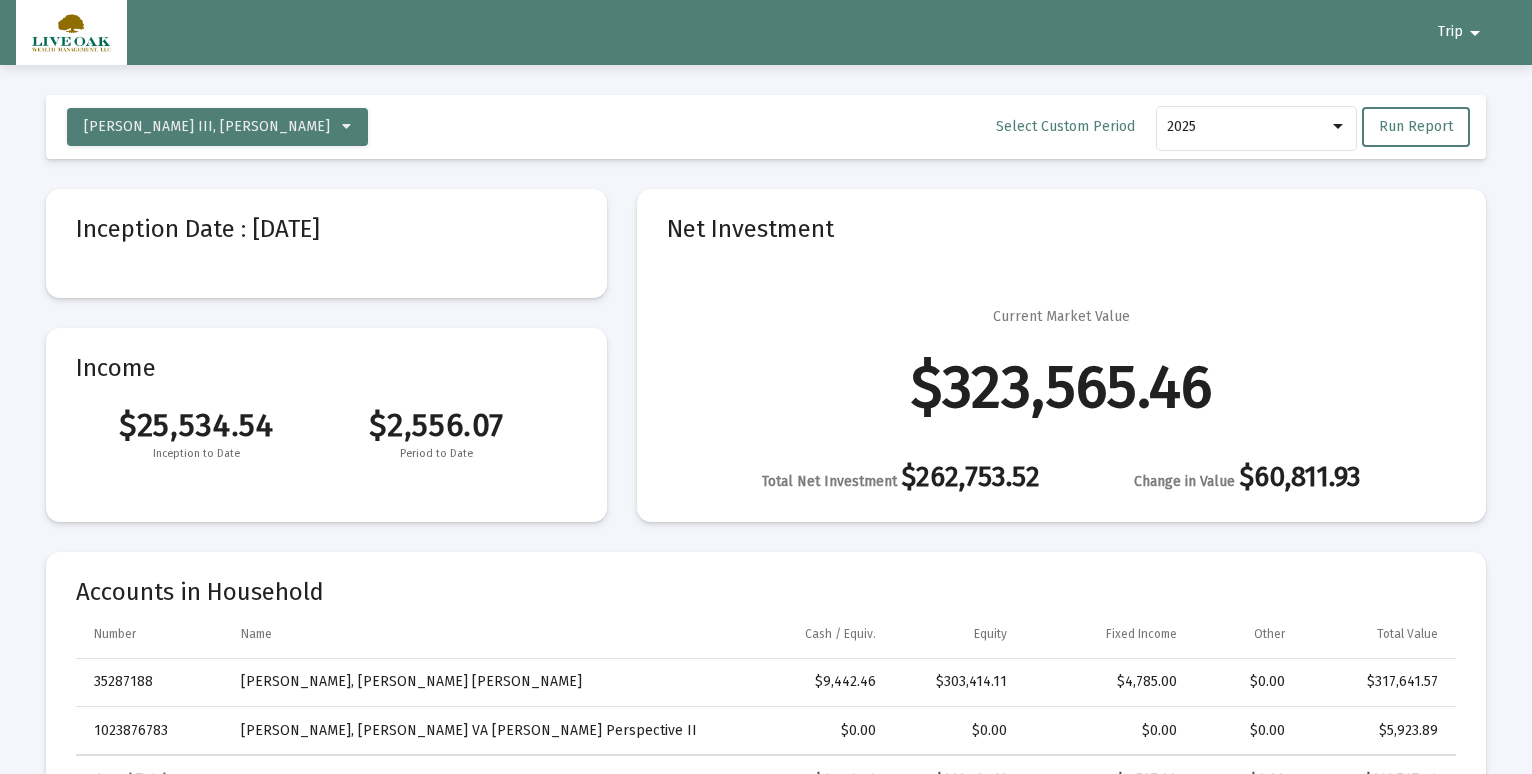 click on "arrow_drop_down" 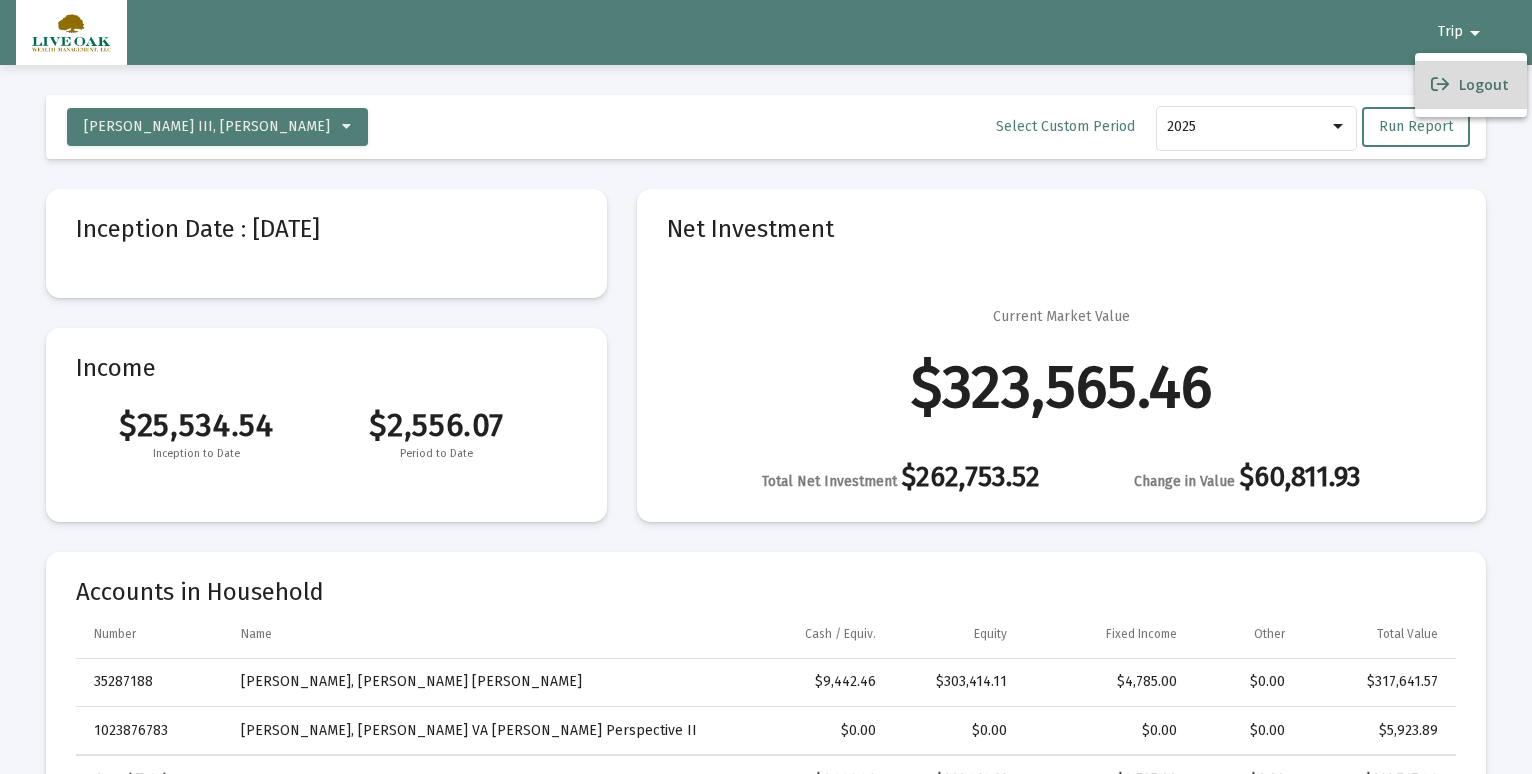 click on "Logout" at bounding box center (1471, 85) 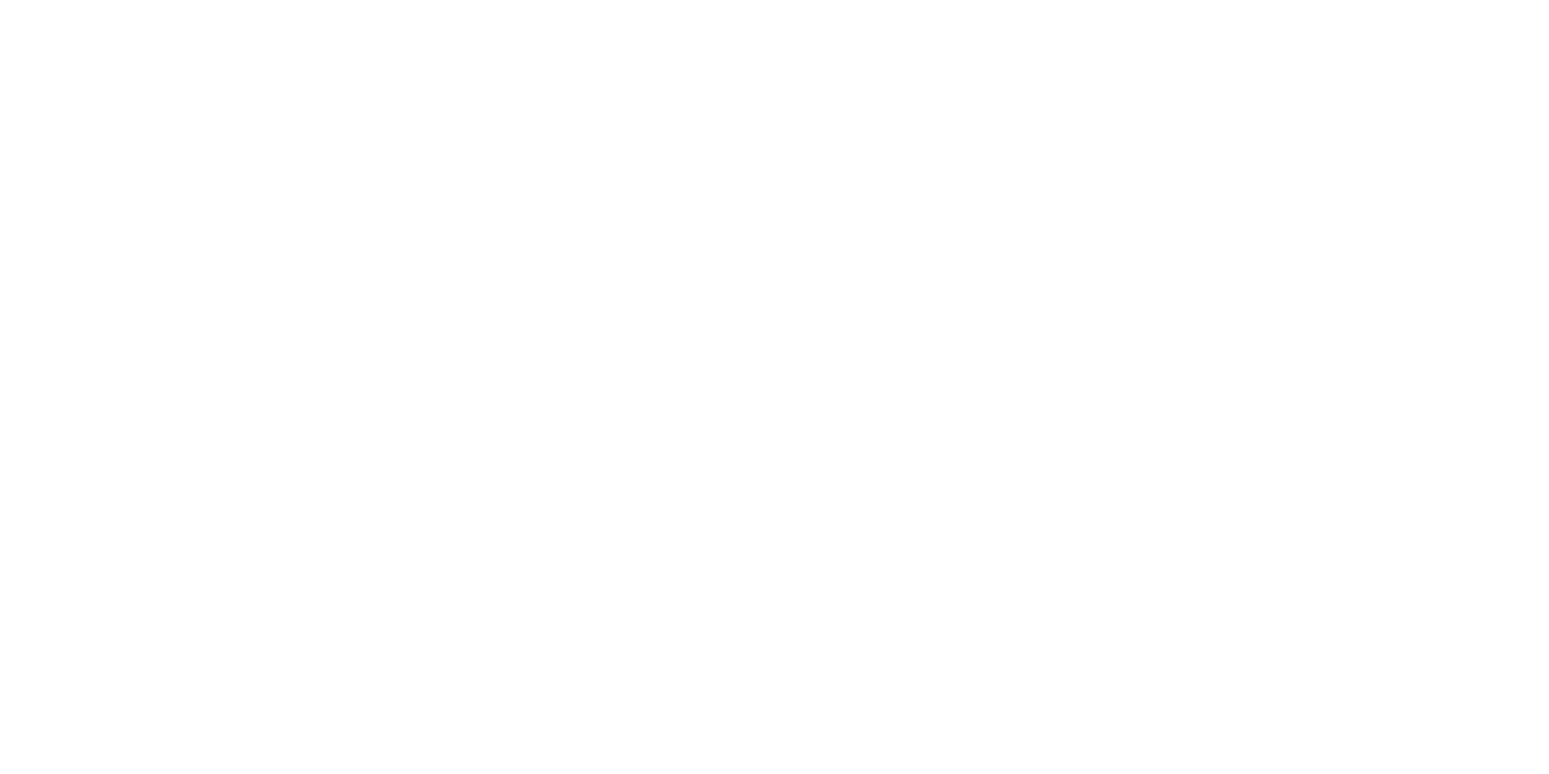 scroll, scrollTop: 0, scrollLeft: 0, axis: both 